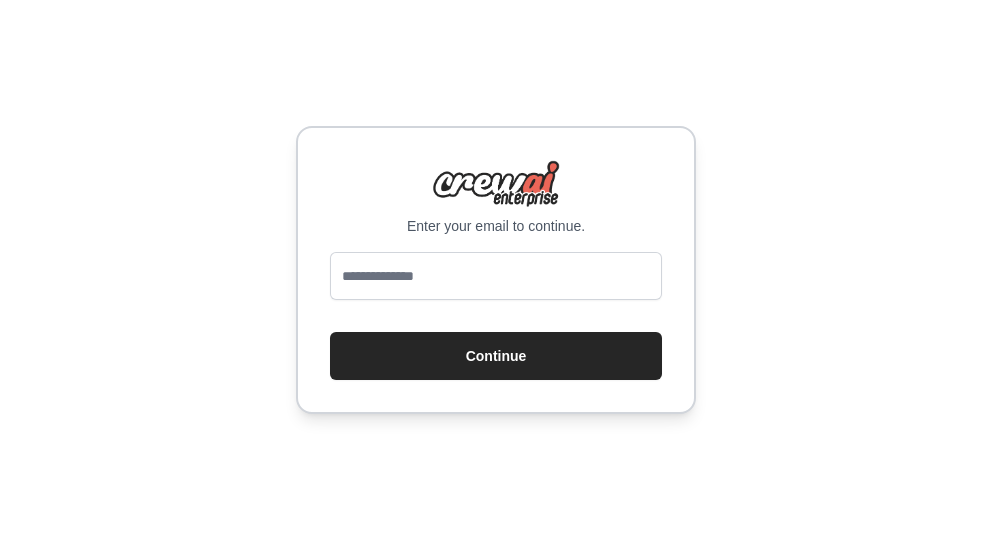 scroll, scrollTop: 0, scrollLeft: 0, axis: both 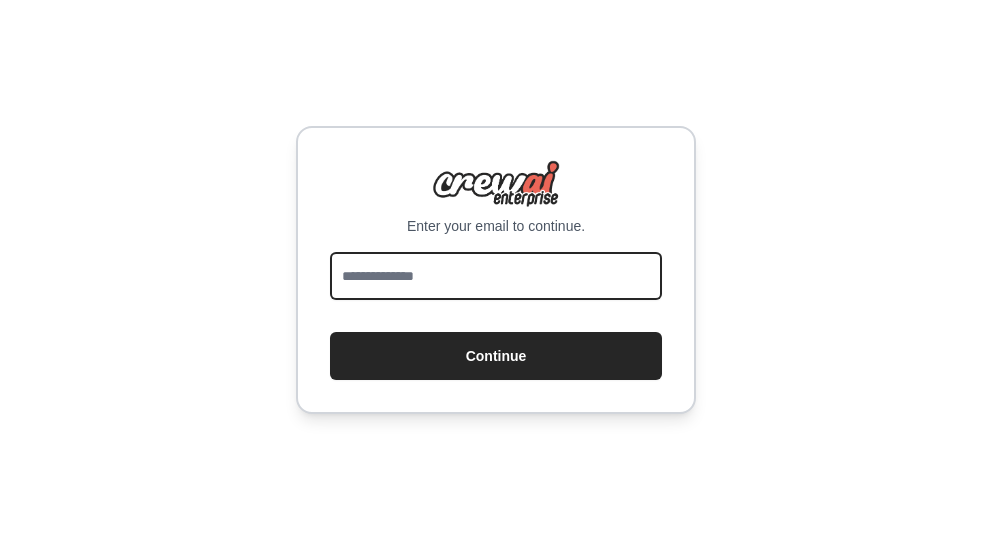 click at bounding box center (496, 276) 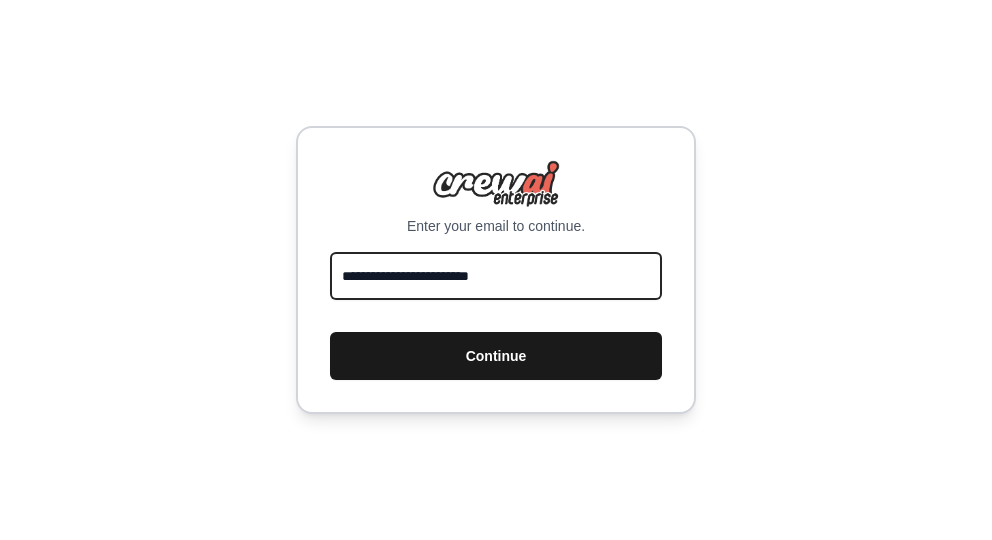 type on "**********" 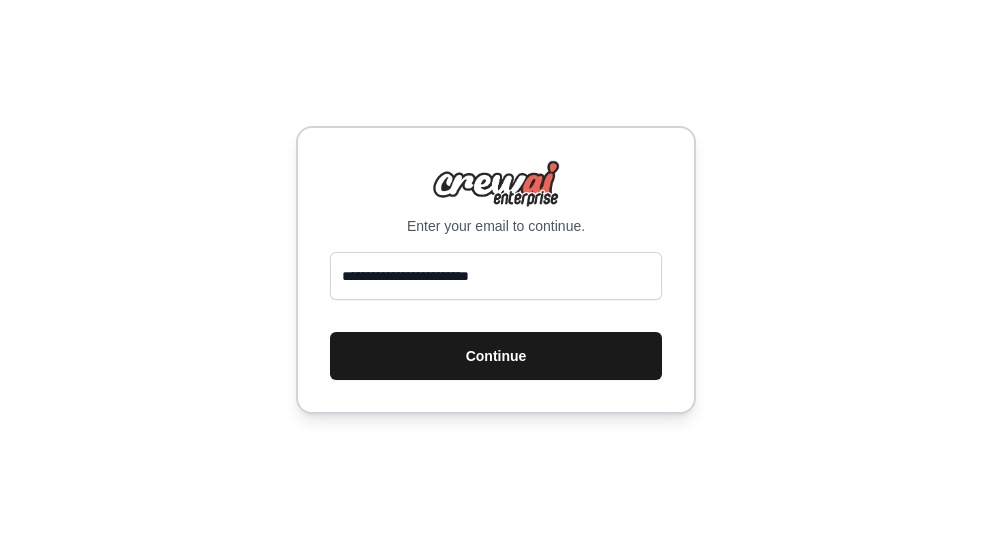 click on "Continue" at bounding box center [496, 356] 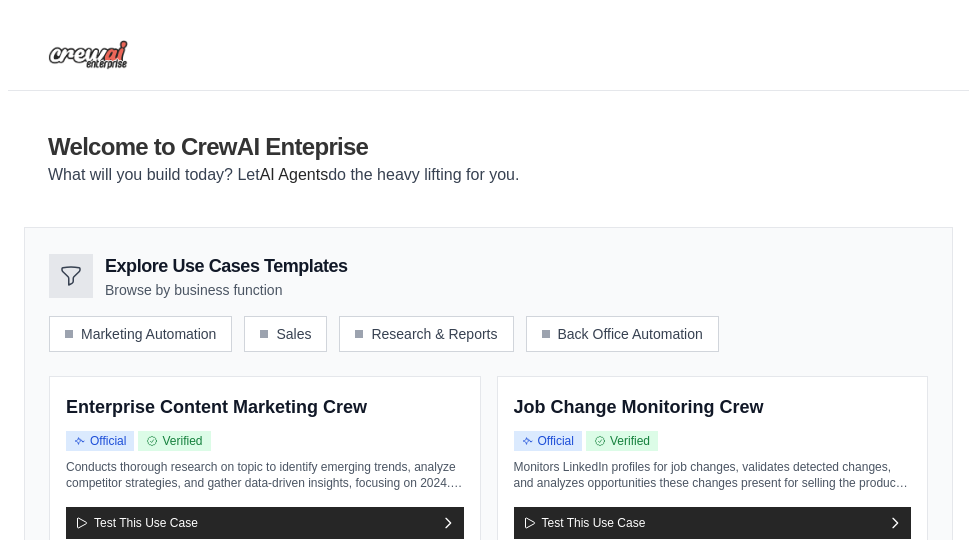 scroll, scrollTop: 0, scrollLeft: 0, axis: both 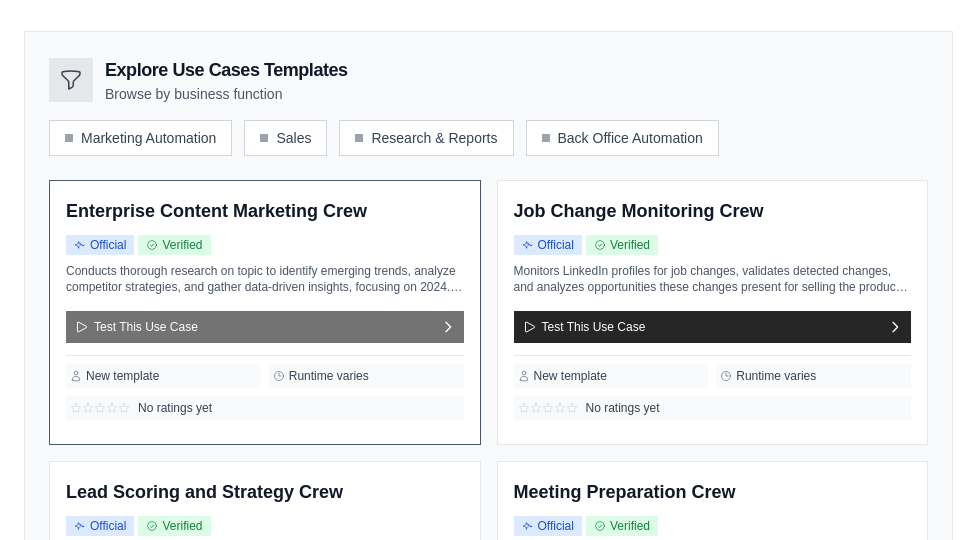 click on "Test This Use Case" at bounding box center [136, 327] 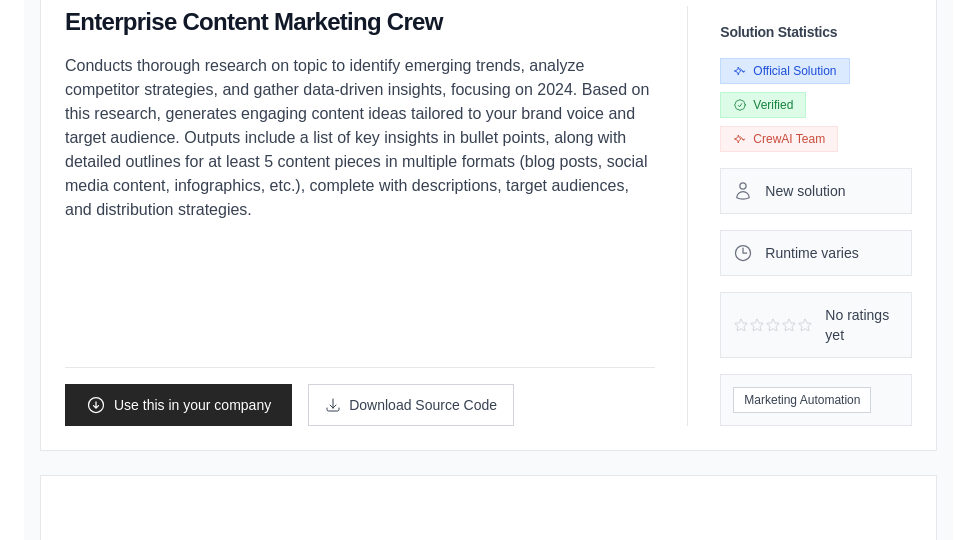 scroll, scrollTop: 0, scrollLeft: 0, axis: both 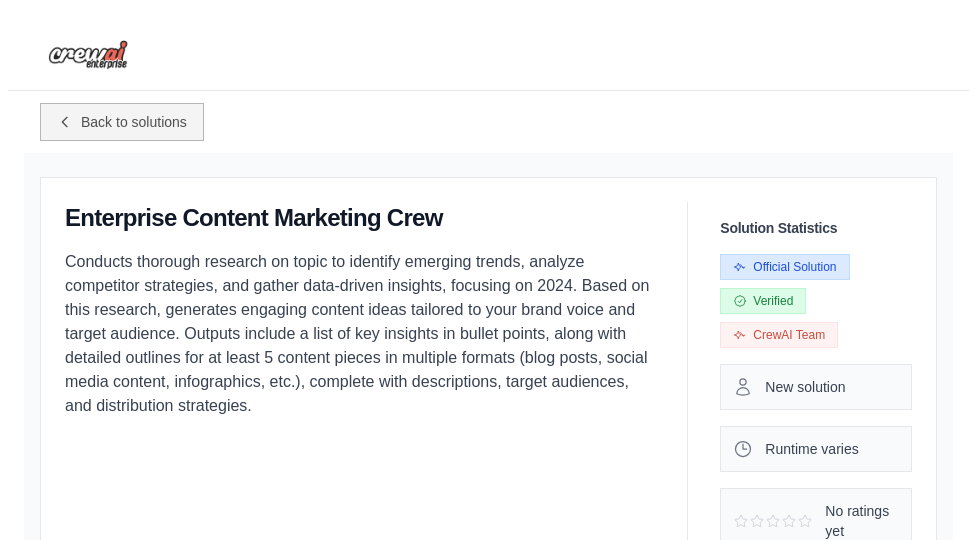 click on "Back to solutions" at bounding box center (122, 122) 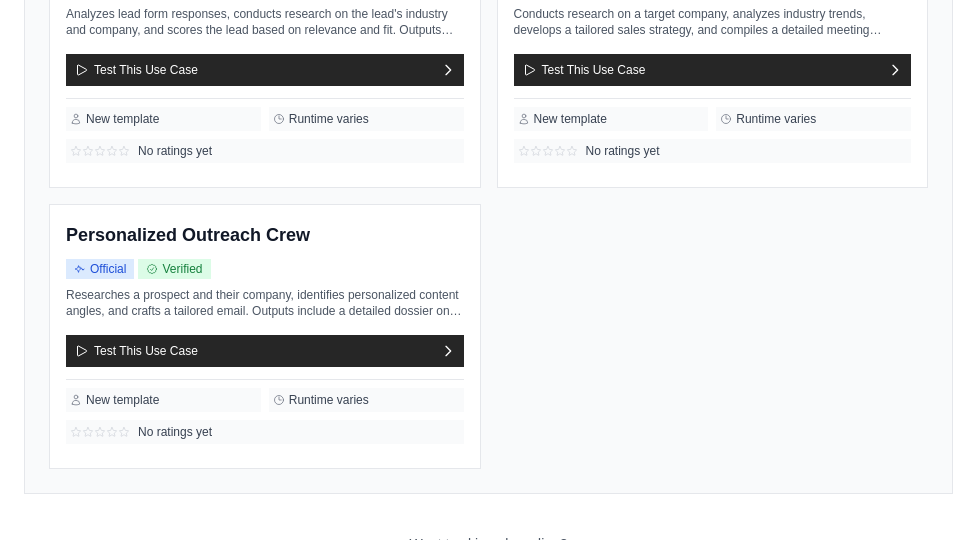 scroll, scrollTop: 862, scrollLeft: 0, axis: vertical 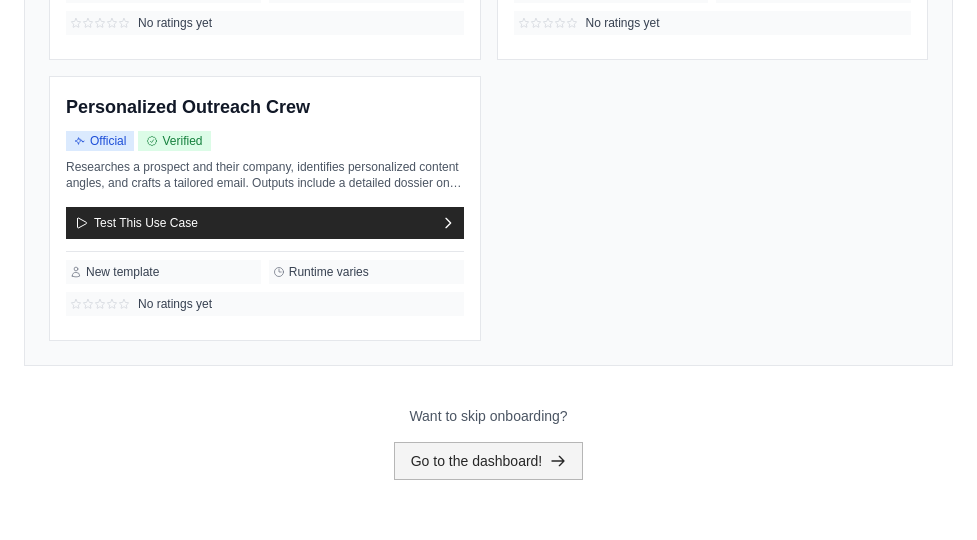 click on "Go to the dashboard!" at bounding box center (489, 461) 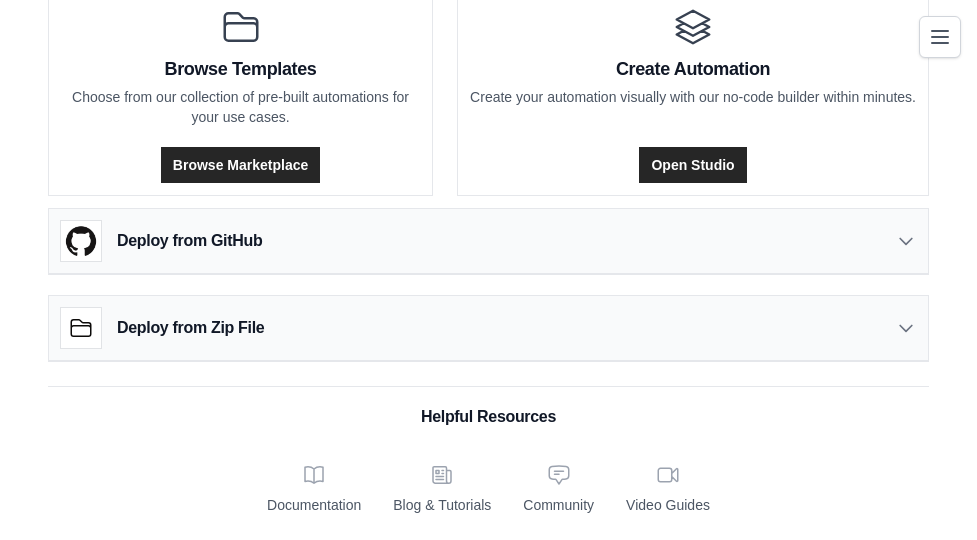 scroll, scrollTop: 93, scrollLeft: 0, axis: vertical 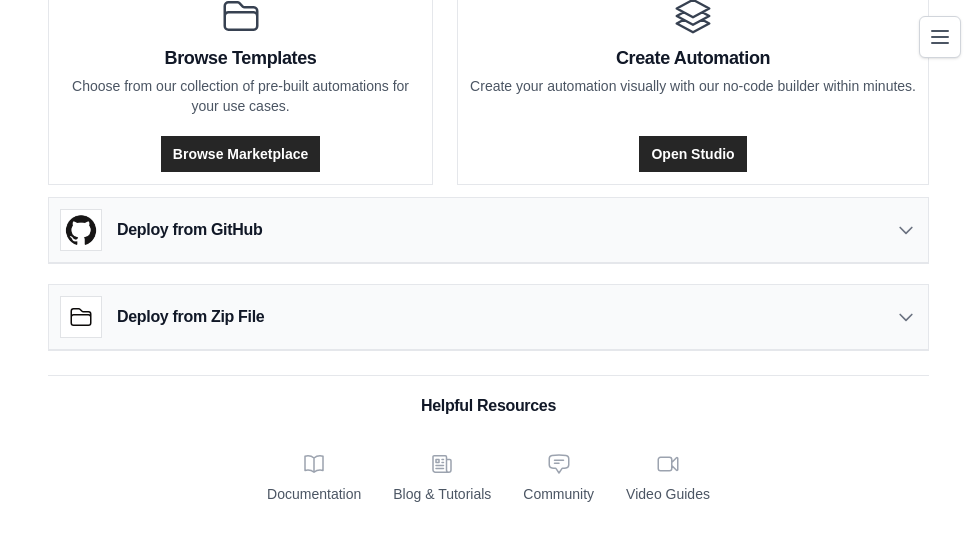click on "LLM Connections" at bounding box center (0, 0) 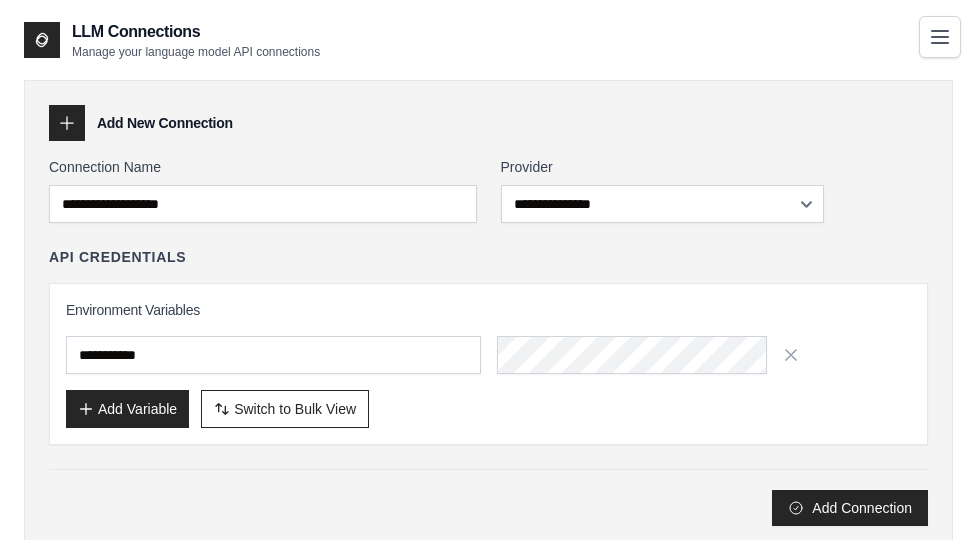 scroll, scrollTop: 202, scrollLeft: 0, axis: vertical 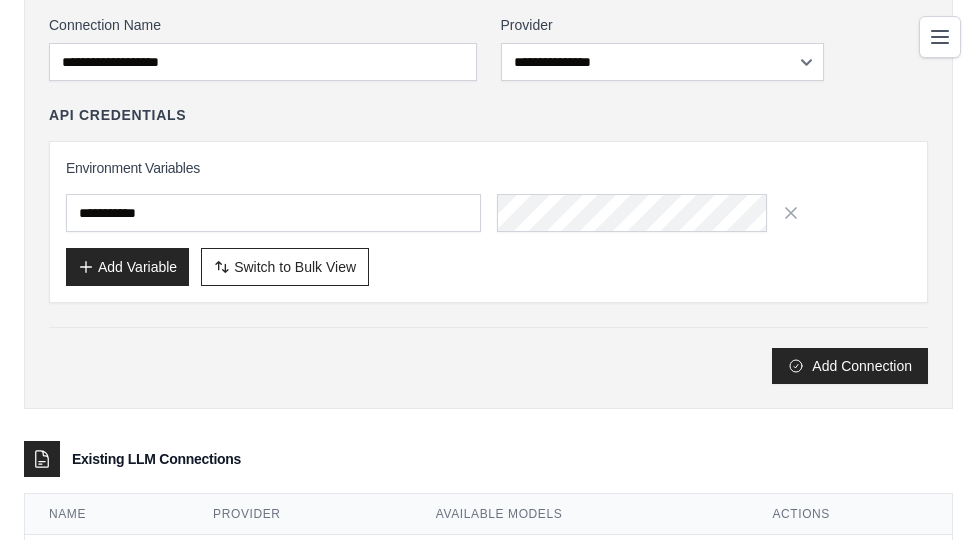 click on "Agents" at bounding box center [0, 0] 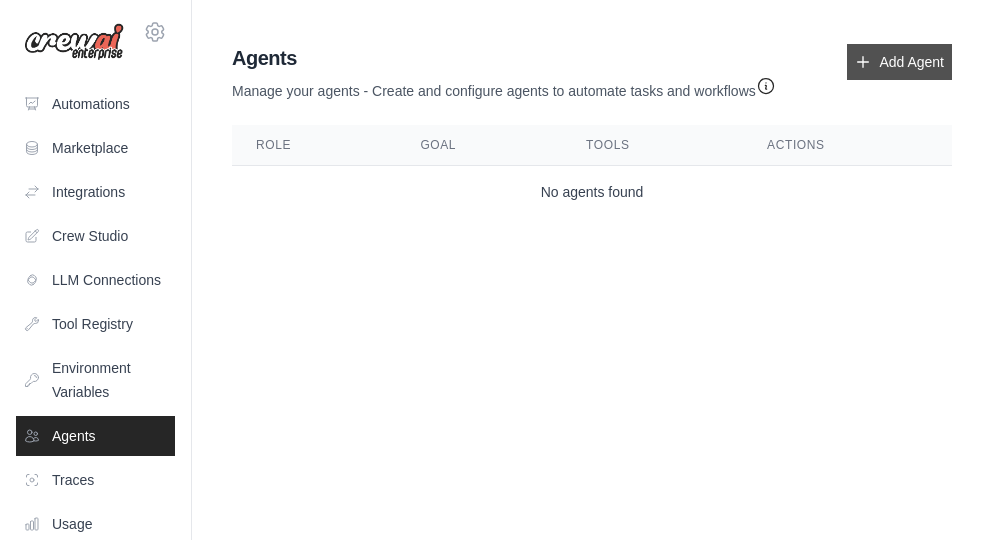 click on "Add Agent" at bounding box center (899, 62) 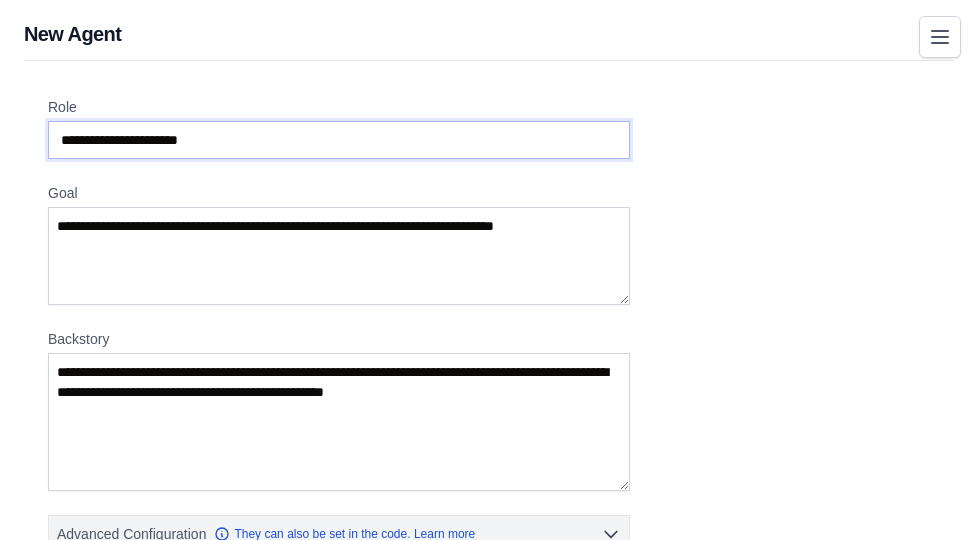 drag, startPoint x: 475, startPoint y: 149, endPoint x: 275, endPoint y: 145, distance: 200.04 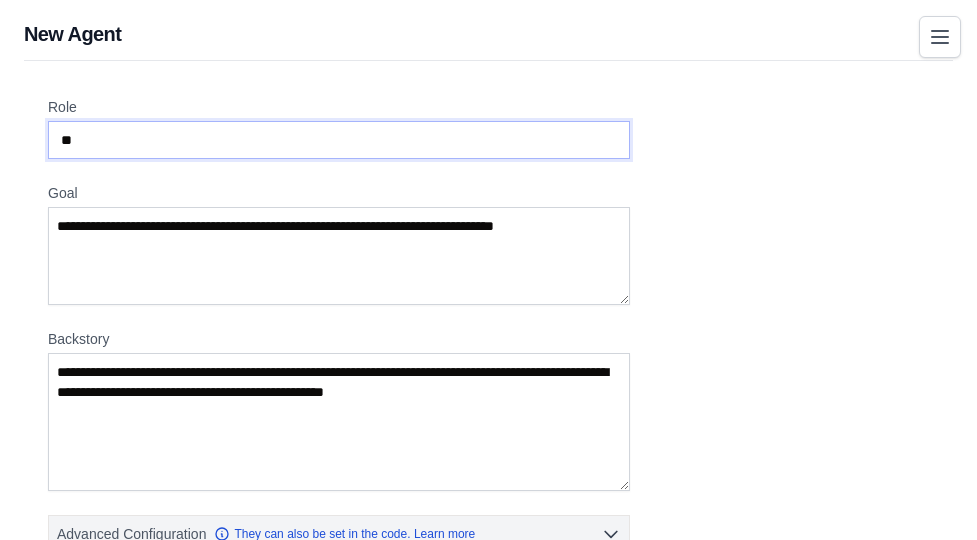 type on "*" 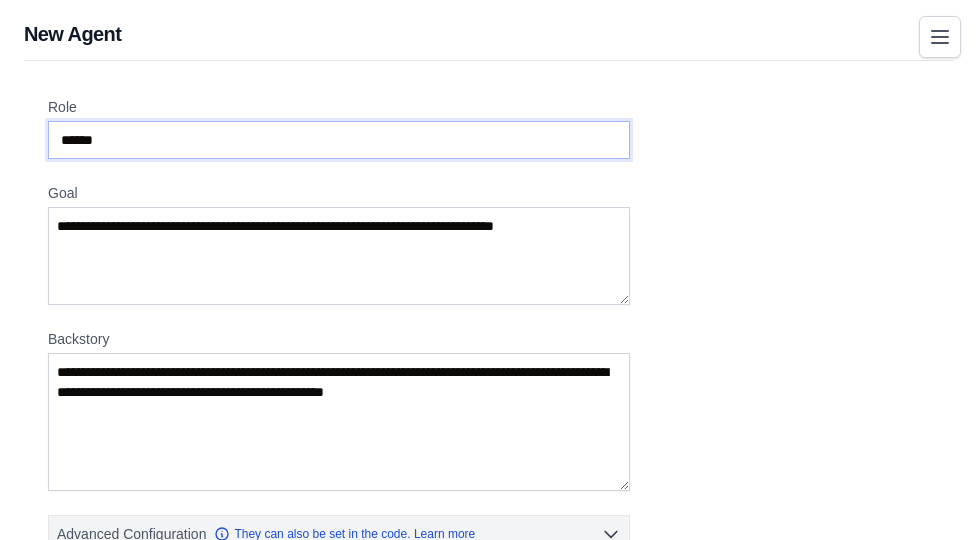 type on "******" 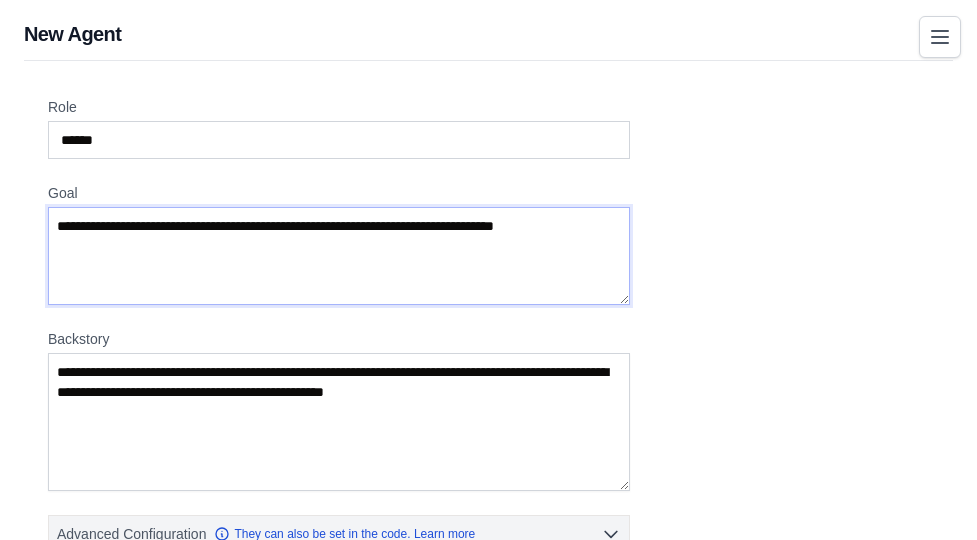 drag, startPoint x: 407, startPoint y: 259, endPoint x: 303, endPoint y: 227, distance: 108.81177 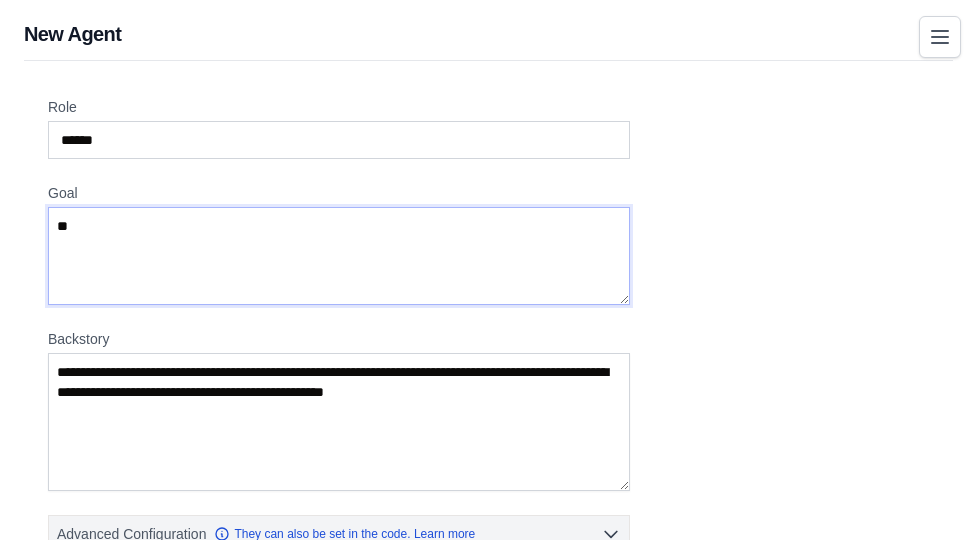 type on "*" 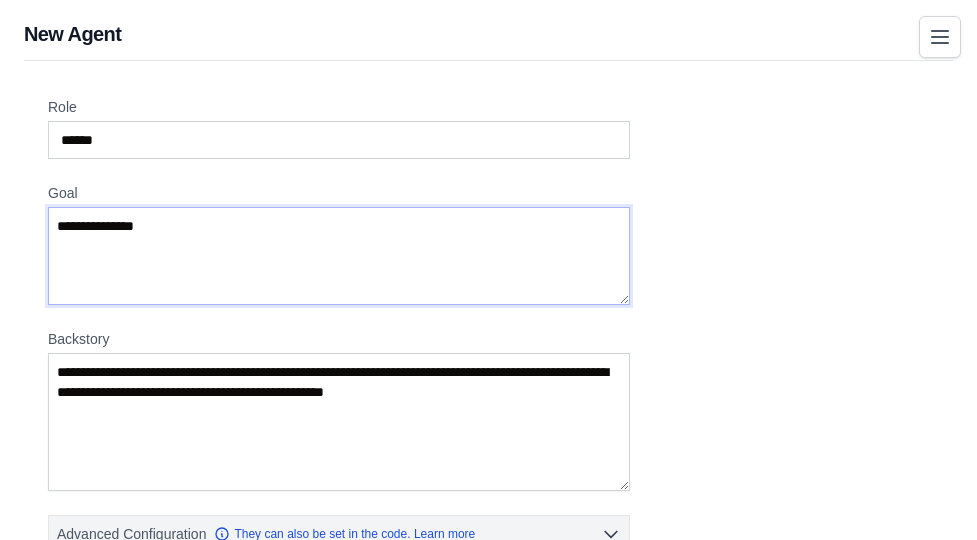 click on "**********" at bounding box center [339, 256] 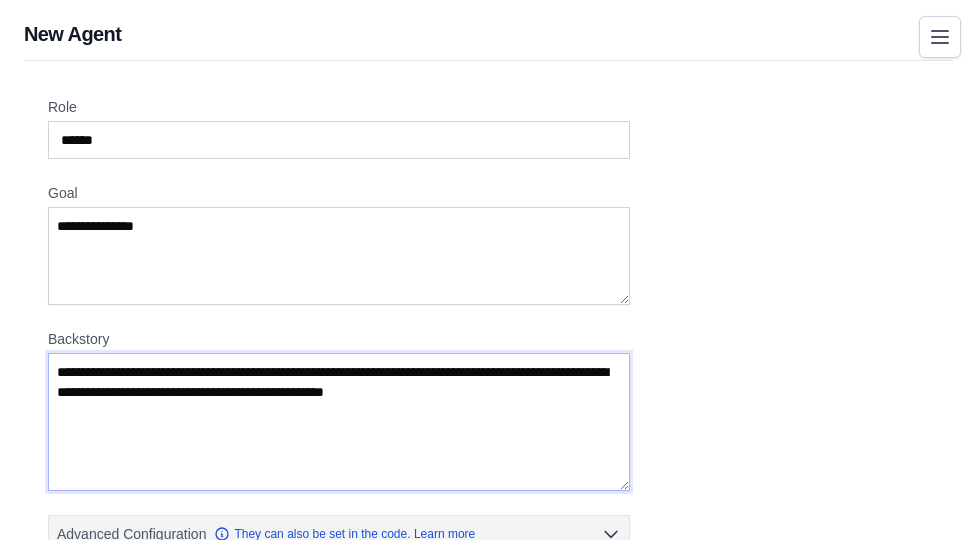 click on "Backstory" at bounding box center (339, 422) 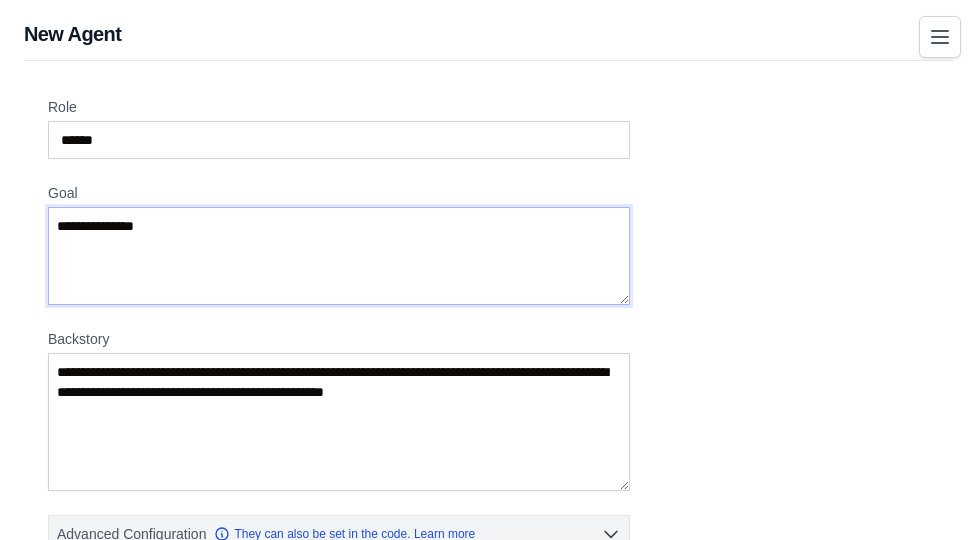 click on "**********" at bounding box center [339, 256] 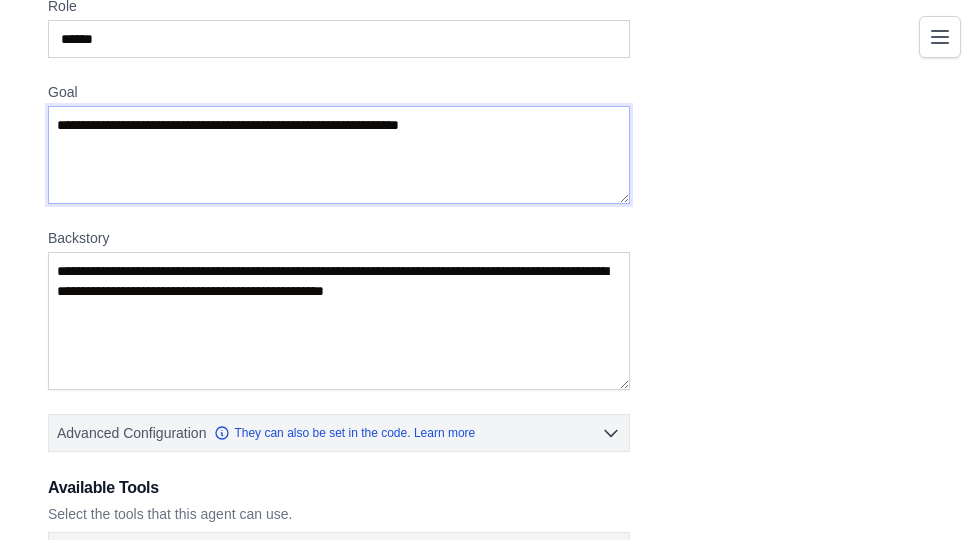 scroll, scrollTop: 100, scrollLeft: 0, axis: vertical 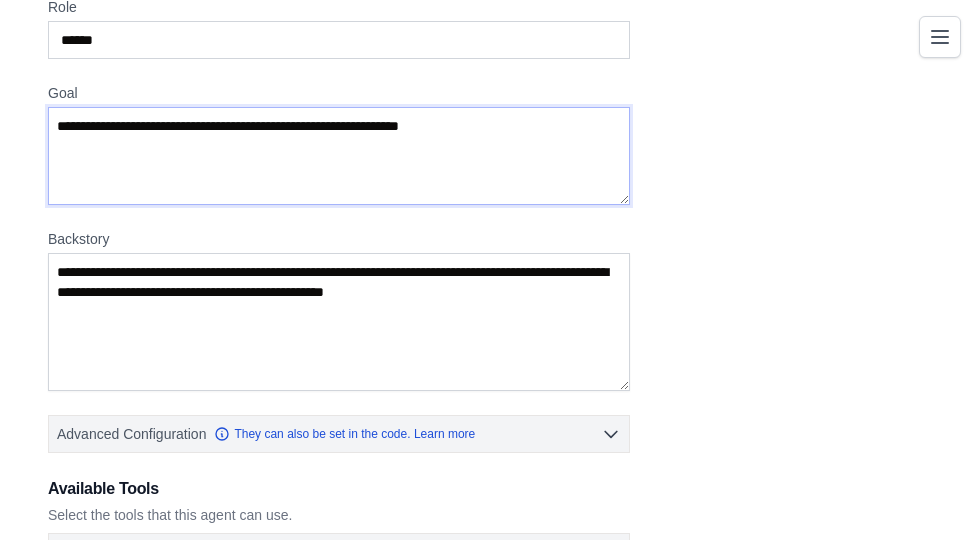 type on "**********" 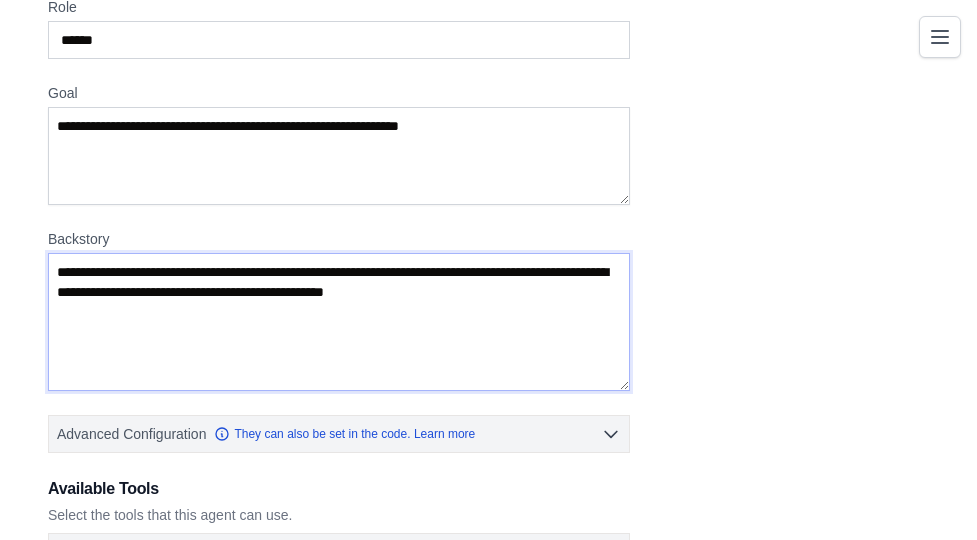 drag, startPoint x: 456, startPoint y: 319, endPoint x: 291, endPoint y: 281, distance: 169.31923 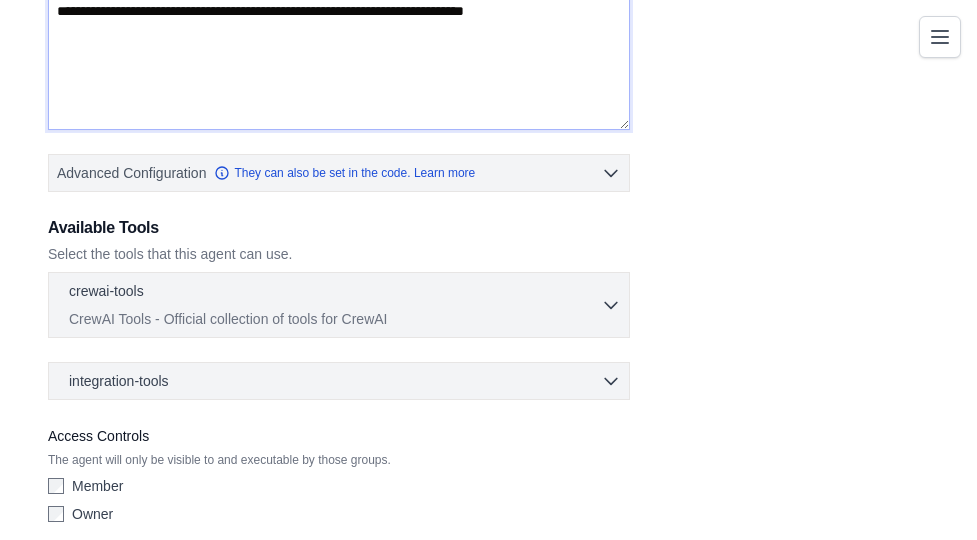 scroll, scrollTop: 363, scrollLeft: 0, axis: vertical 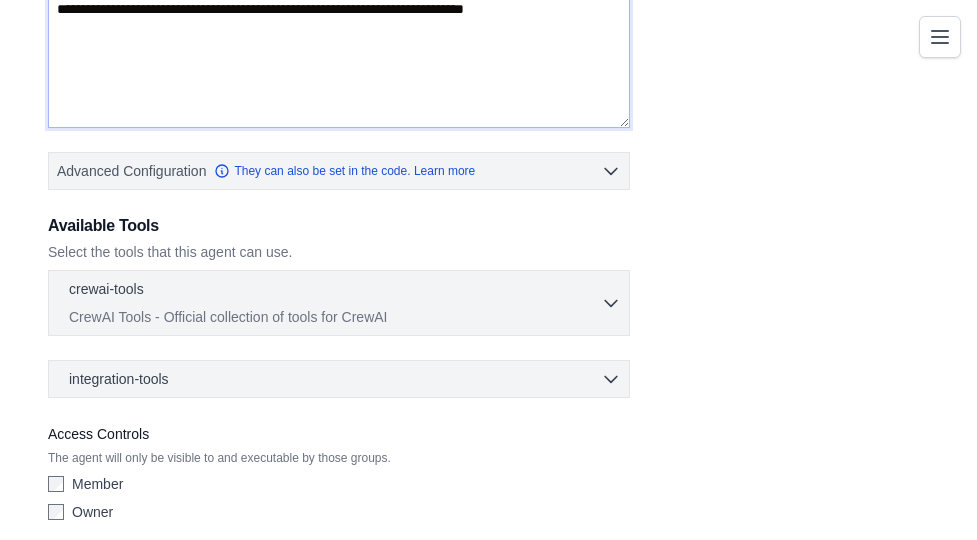 type on "**********" 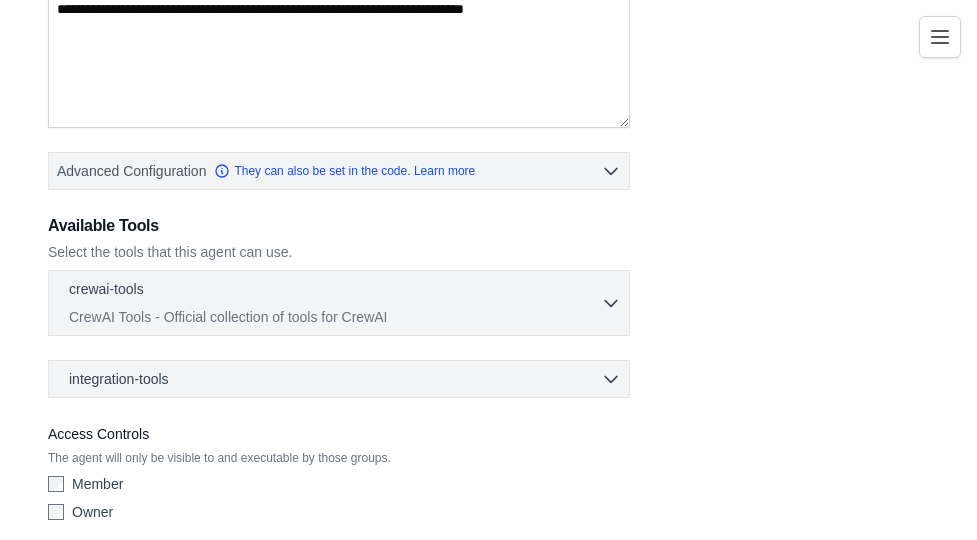 click on "crewai-tools
0 selected" at bounding box center [335, 291] 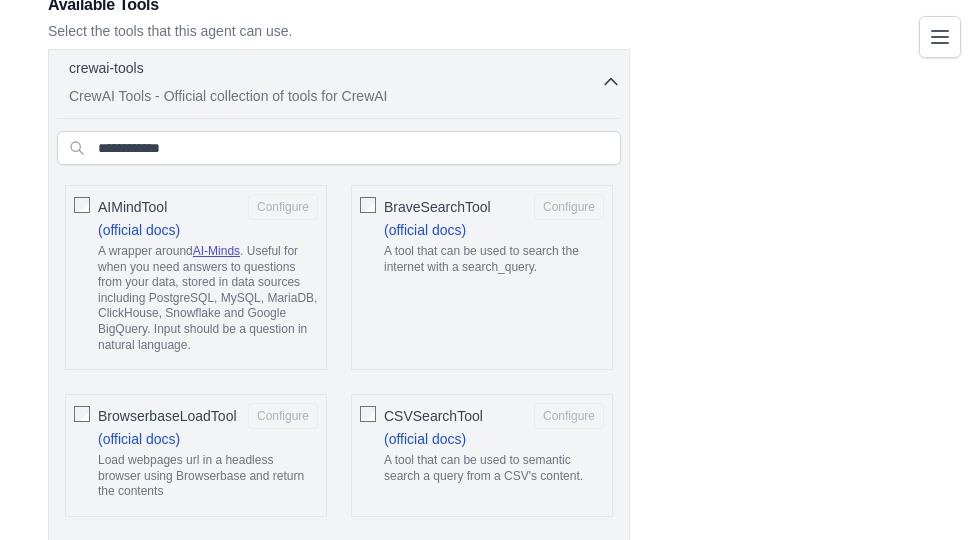 scroll, scrollTop: 583, scrollLeft: 0, axis: vertical 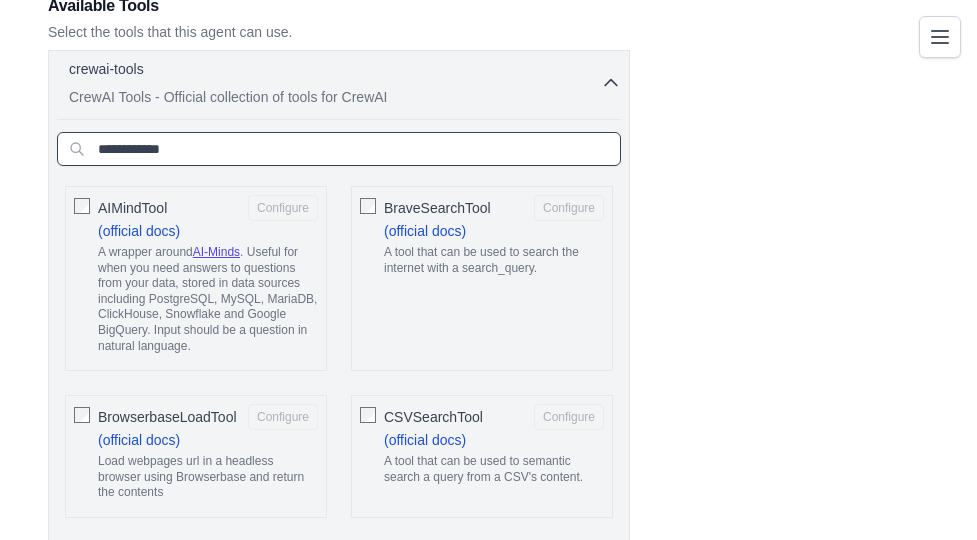 click at bounding box center (339, 149) 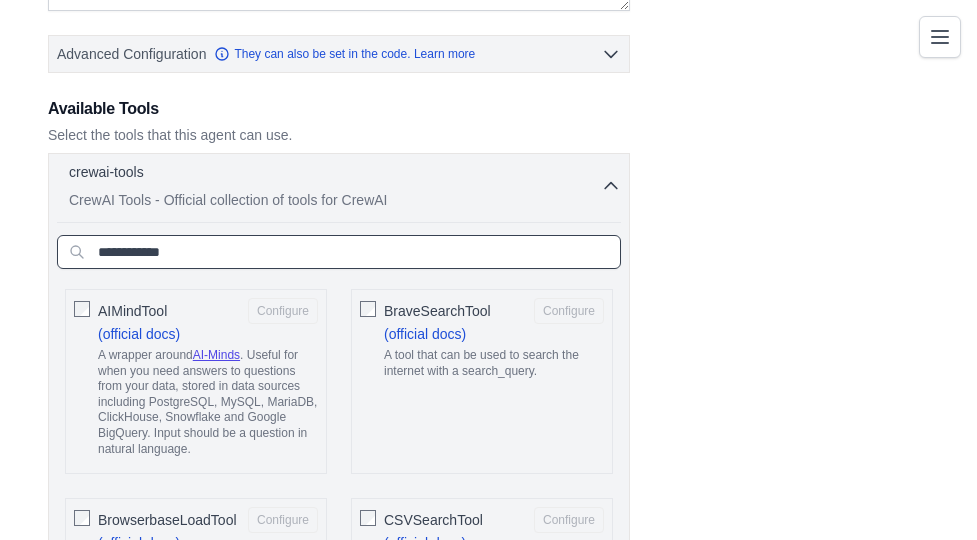 scroll, scrollTop: 479, scrollLeft: 0, axis: vertical 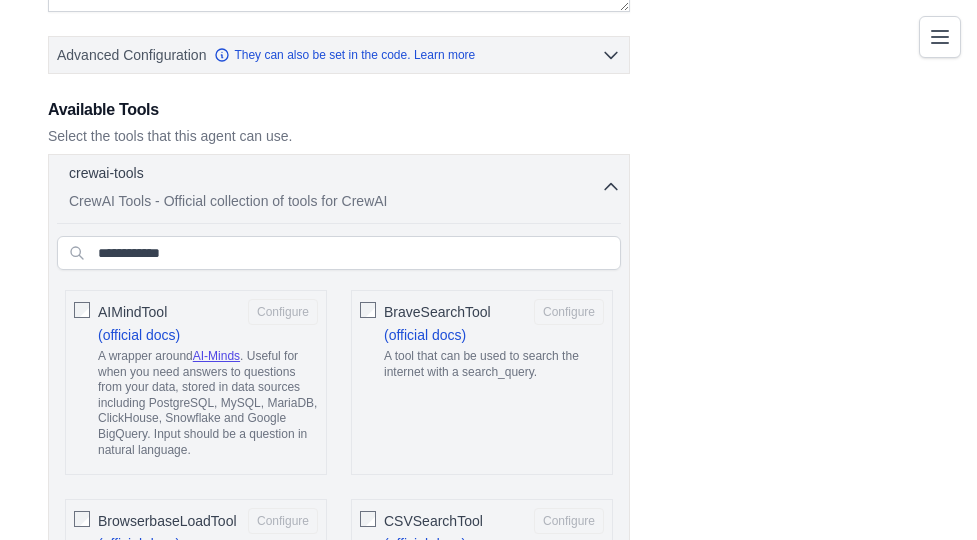 click 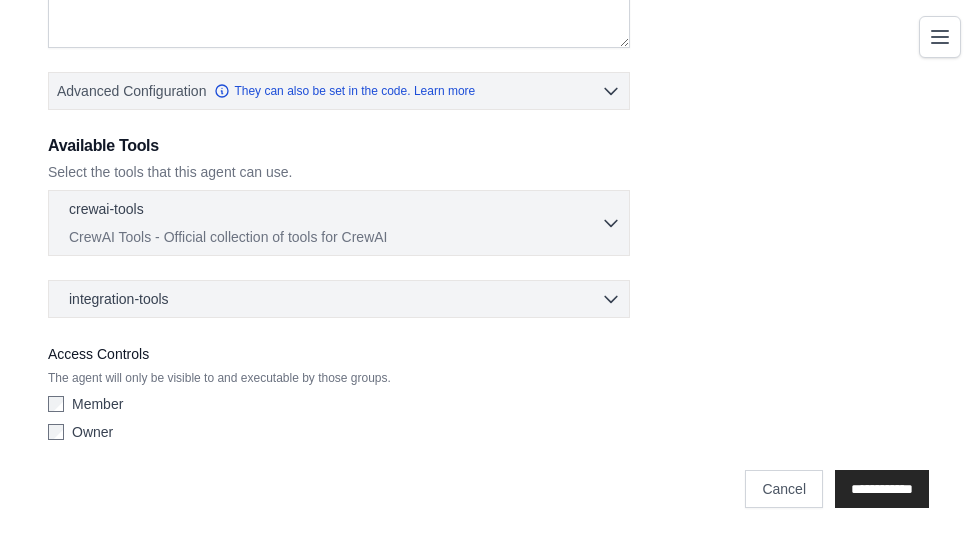scroll, scrollTop: 463, scrollLeft: 0, axis: vertical 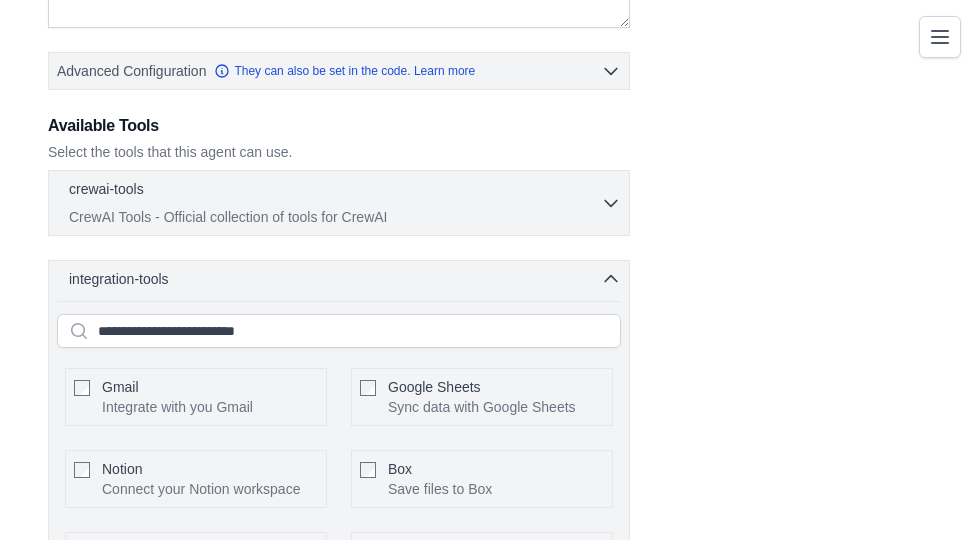 click on "integration-tools
0 selected" at bounding box center [345, 279] 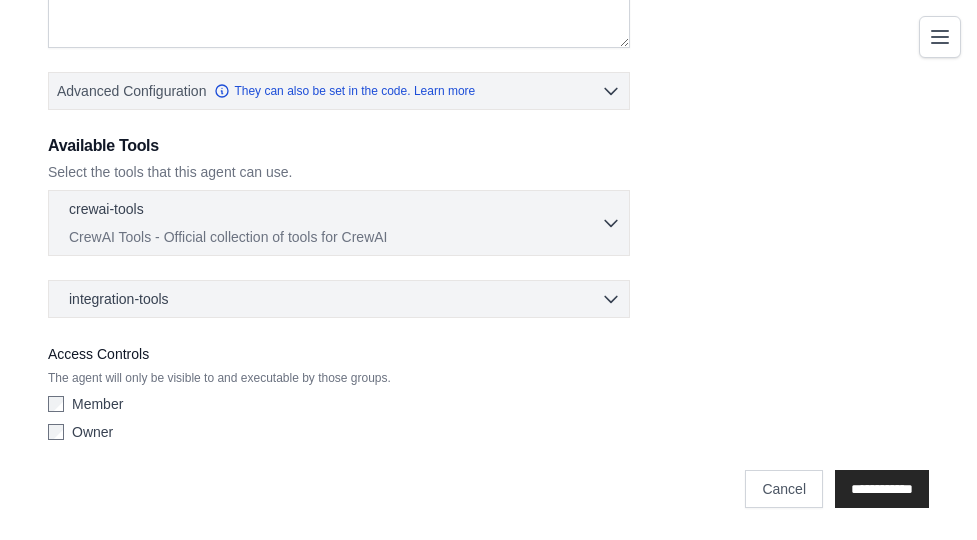 click on "integration-tools
0 selected" at bounding box center (345, 299) 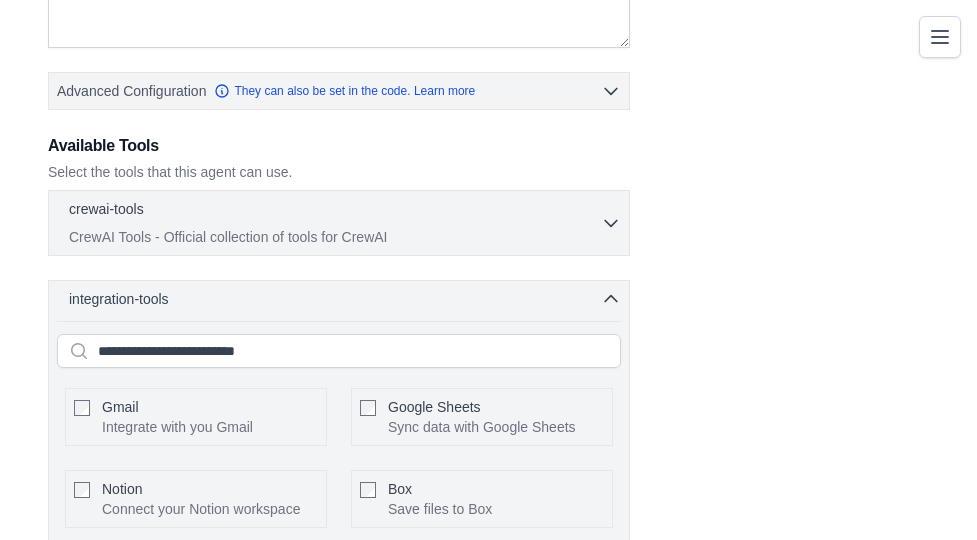 scroll, scrollTop: 442, scrollLeft: 0, axis: vertical 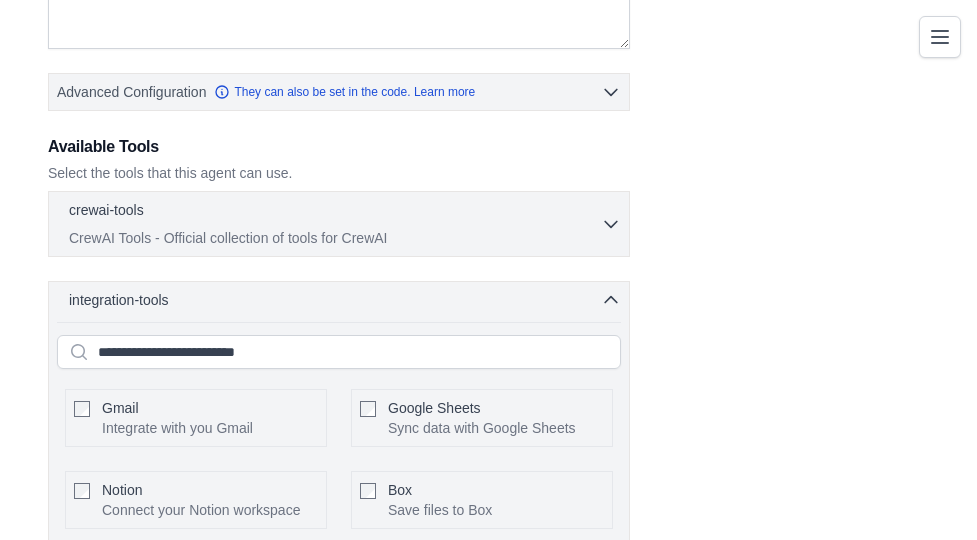 click 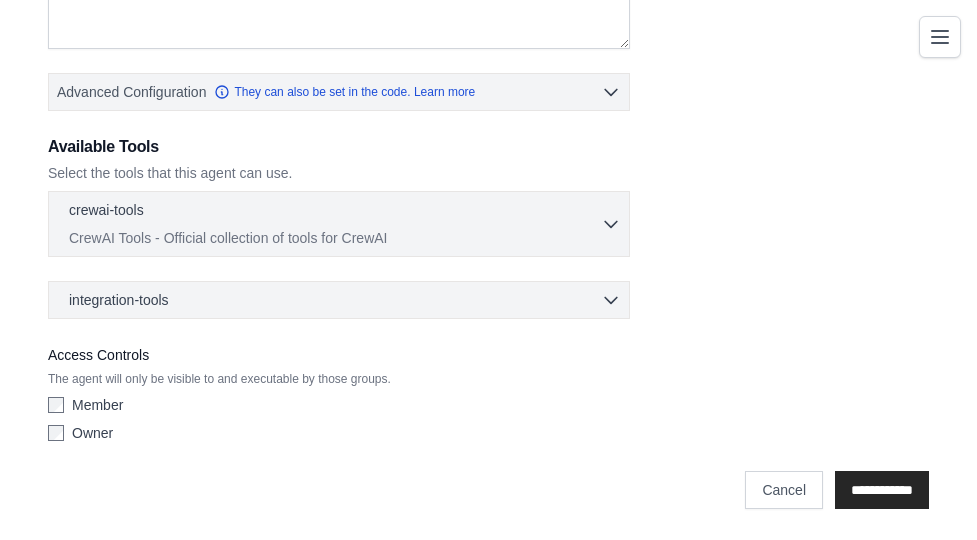 scroll, scrollTop: 463, scrollLeft: 0, axis: vertical 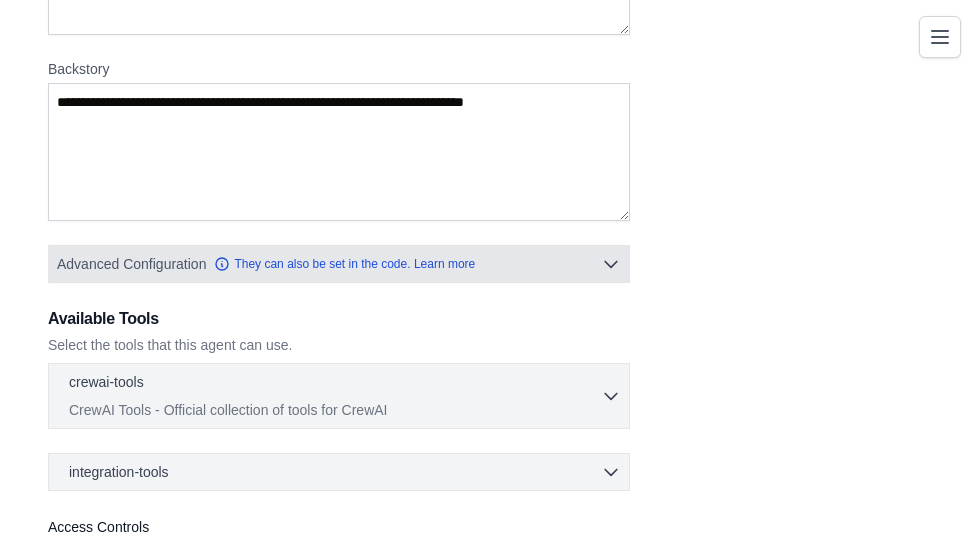 click 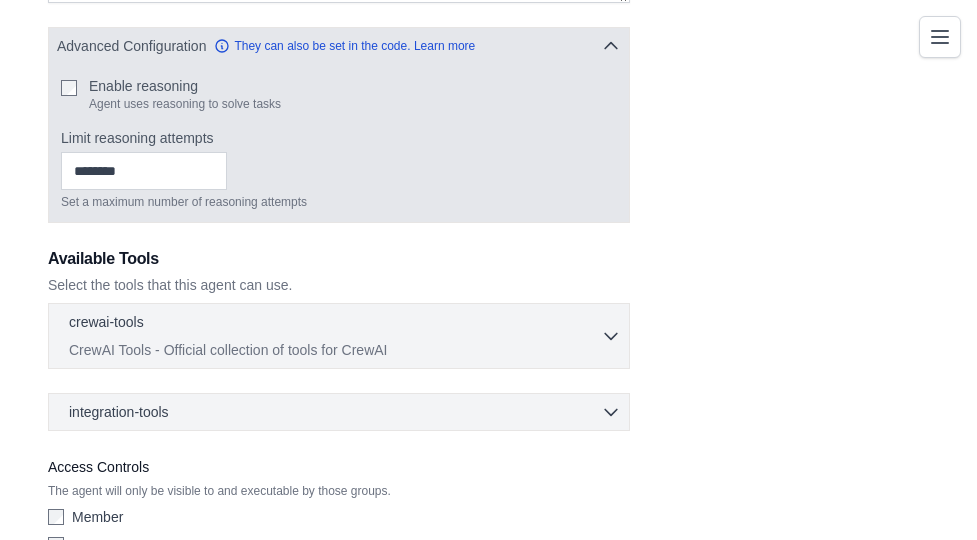 scroll, scrollTop: 621, scrollLeft: 0, axis: vertical 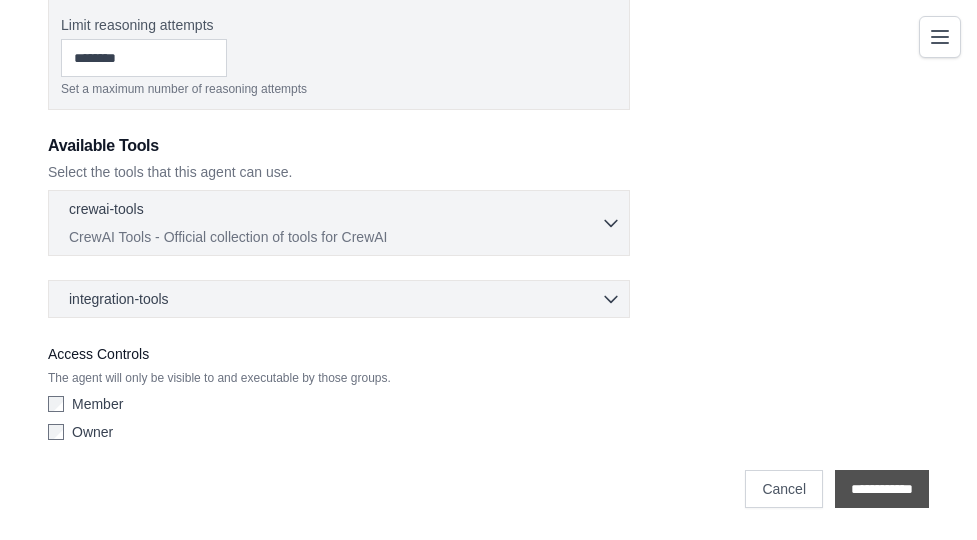 click on "**********" at bounding box center [882, 489] 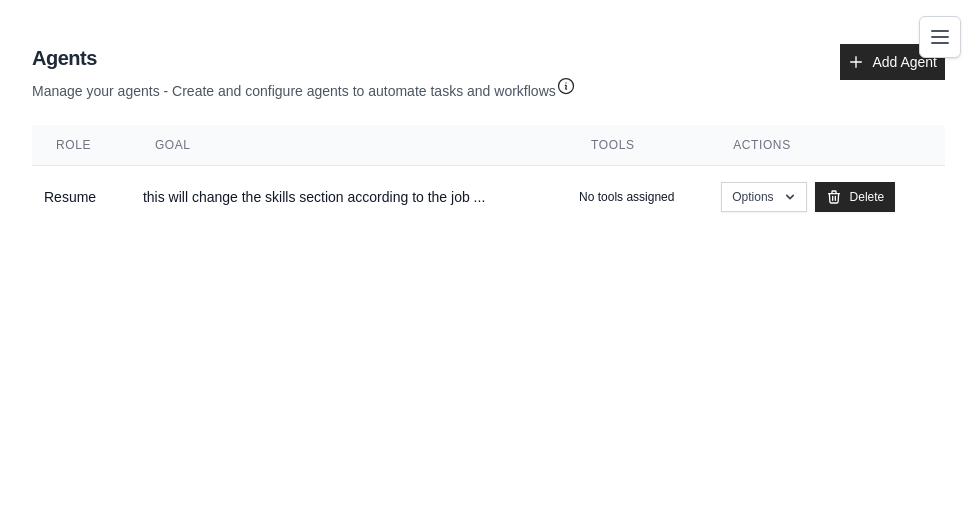 scroll, scrollTop: 0, scrollLeft: 0, axis: both 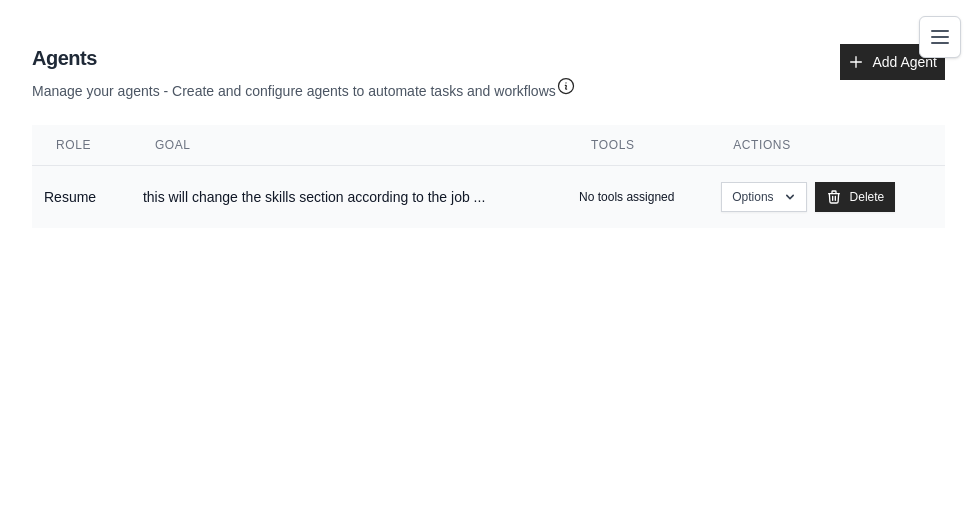 click on "No tools assigned" at bounding box center [626, 197] 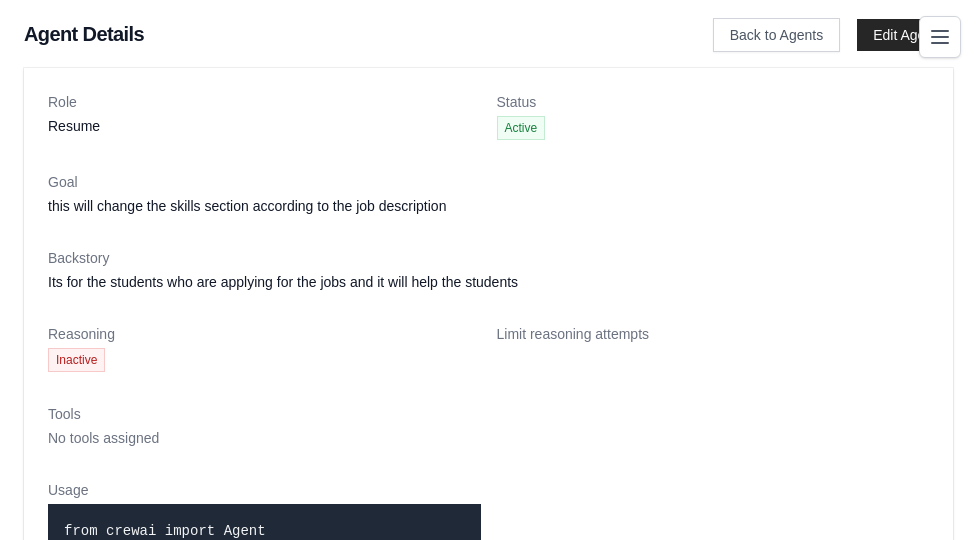 scroll, scrollTop: 0, scrollLeft: 0, axis: both 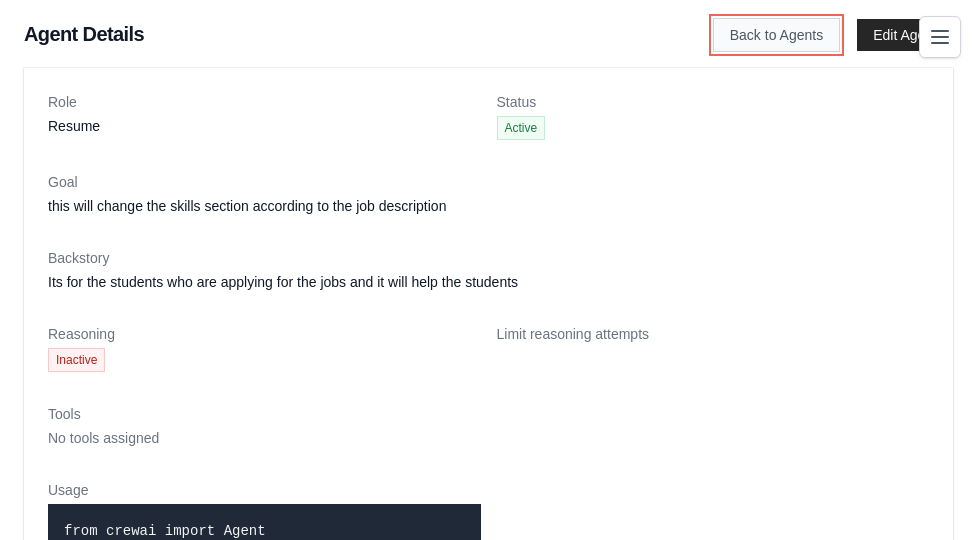 click on "Back to Agents" at bounding box center [776, 35] 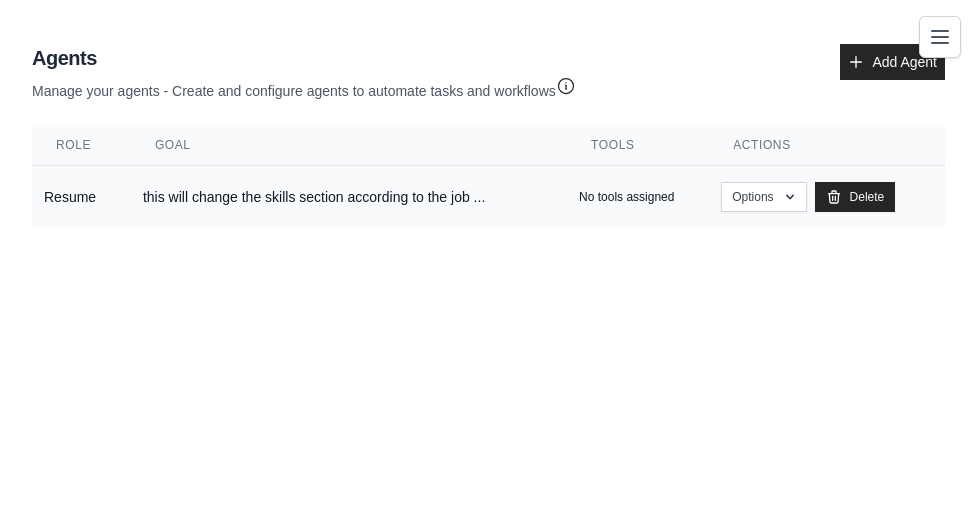 click on "this will change the skills section according to the job ..." at bounding box center (349, 197) 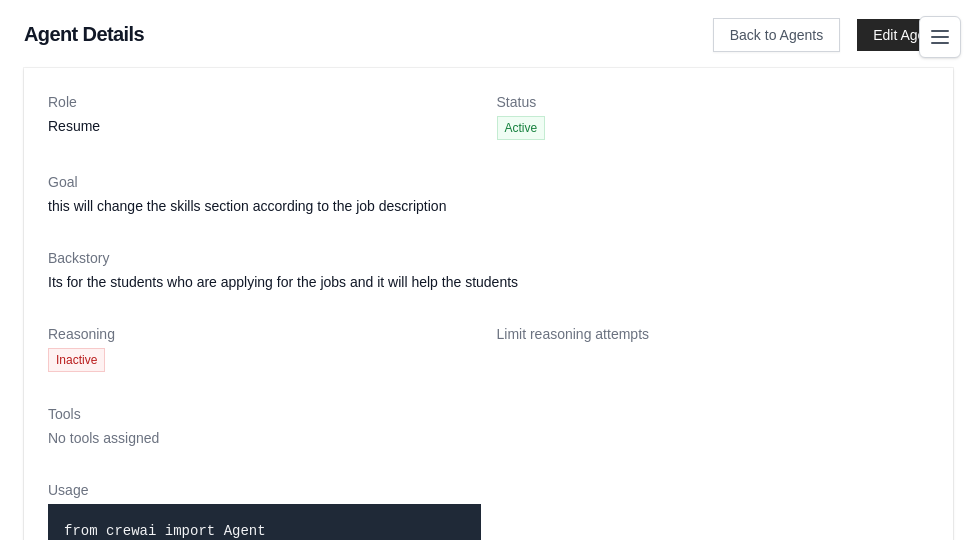 scroll, scrollTop: 0, scrollLeft: 0, axis: both 